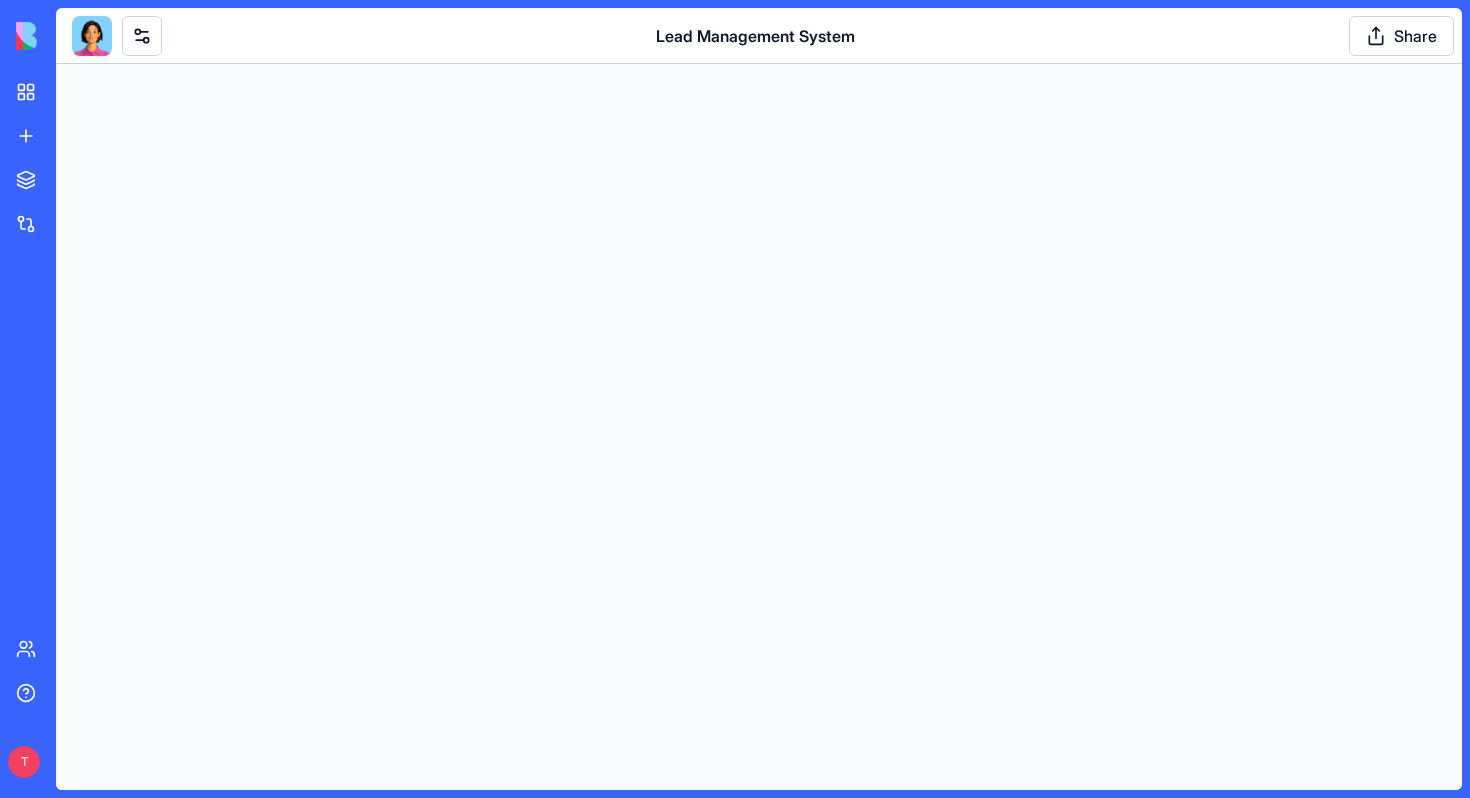 scroll, scrollTop: 0, scrollLeft: 0, axis: both 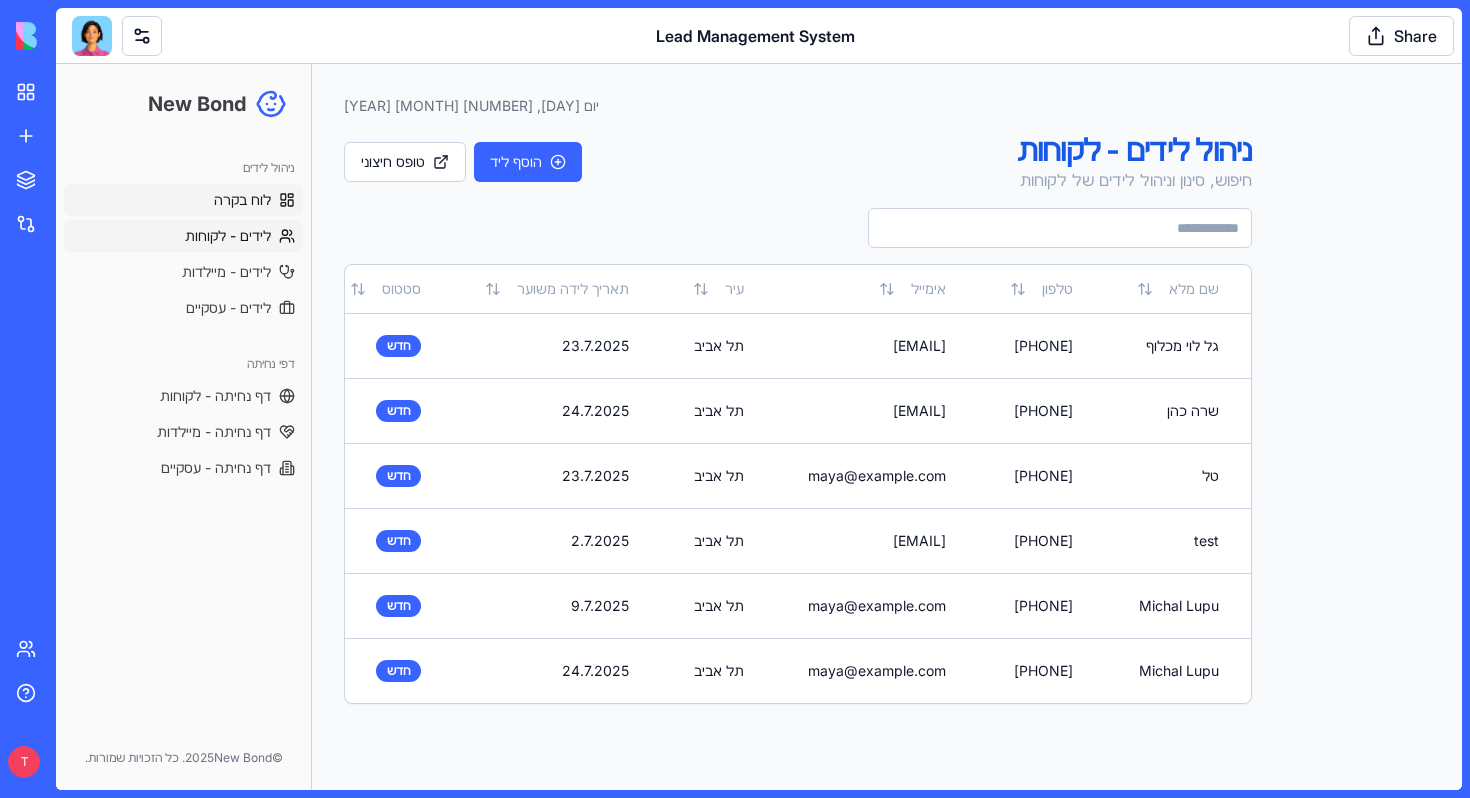 click on "לוח בקרה" at bounding box center [242, 200] 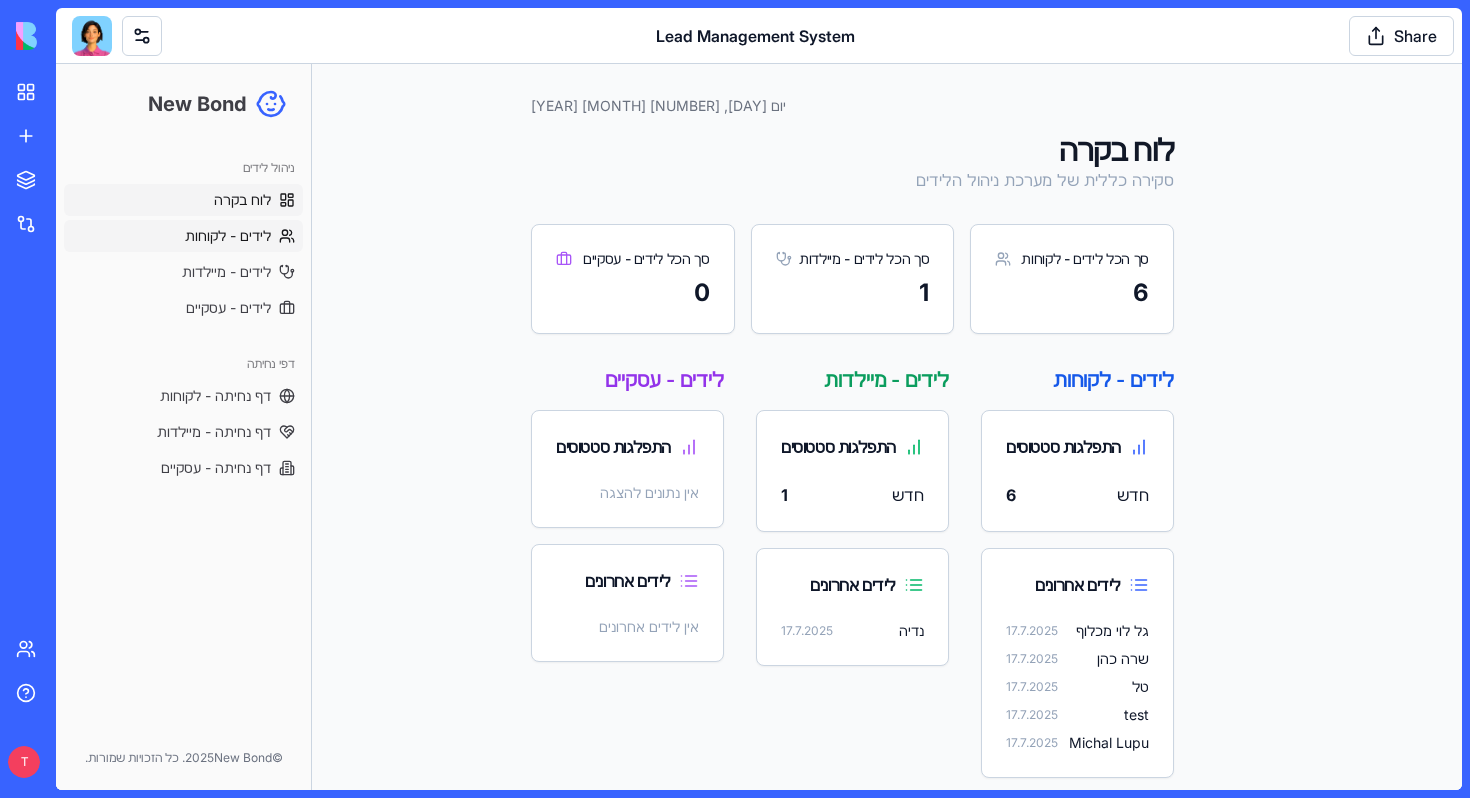 click on "לידים - לקוחות" at bounding box center [228, 236] 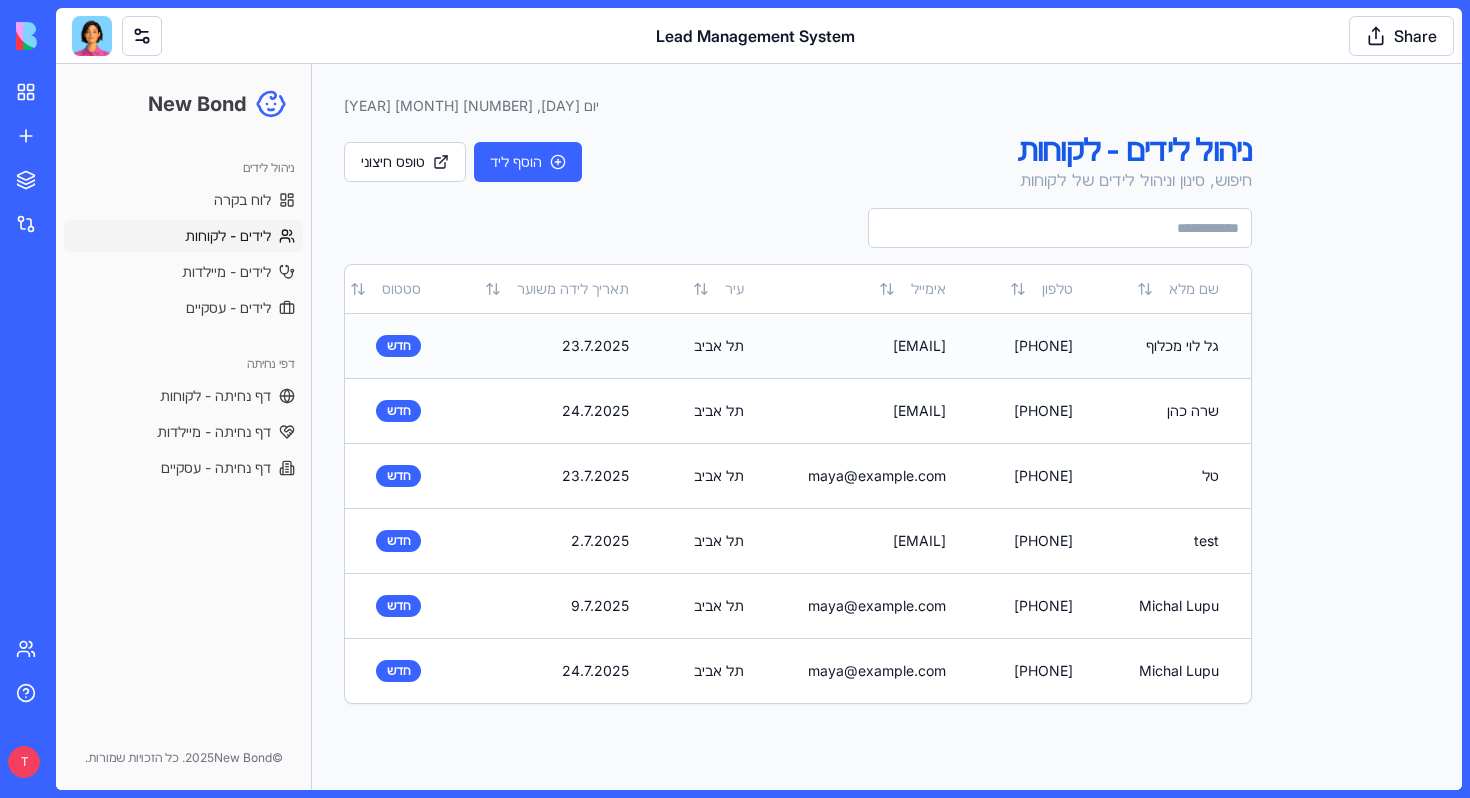 click on "גל לוי מכלוף" at bounding box center [1178, 345] 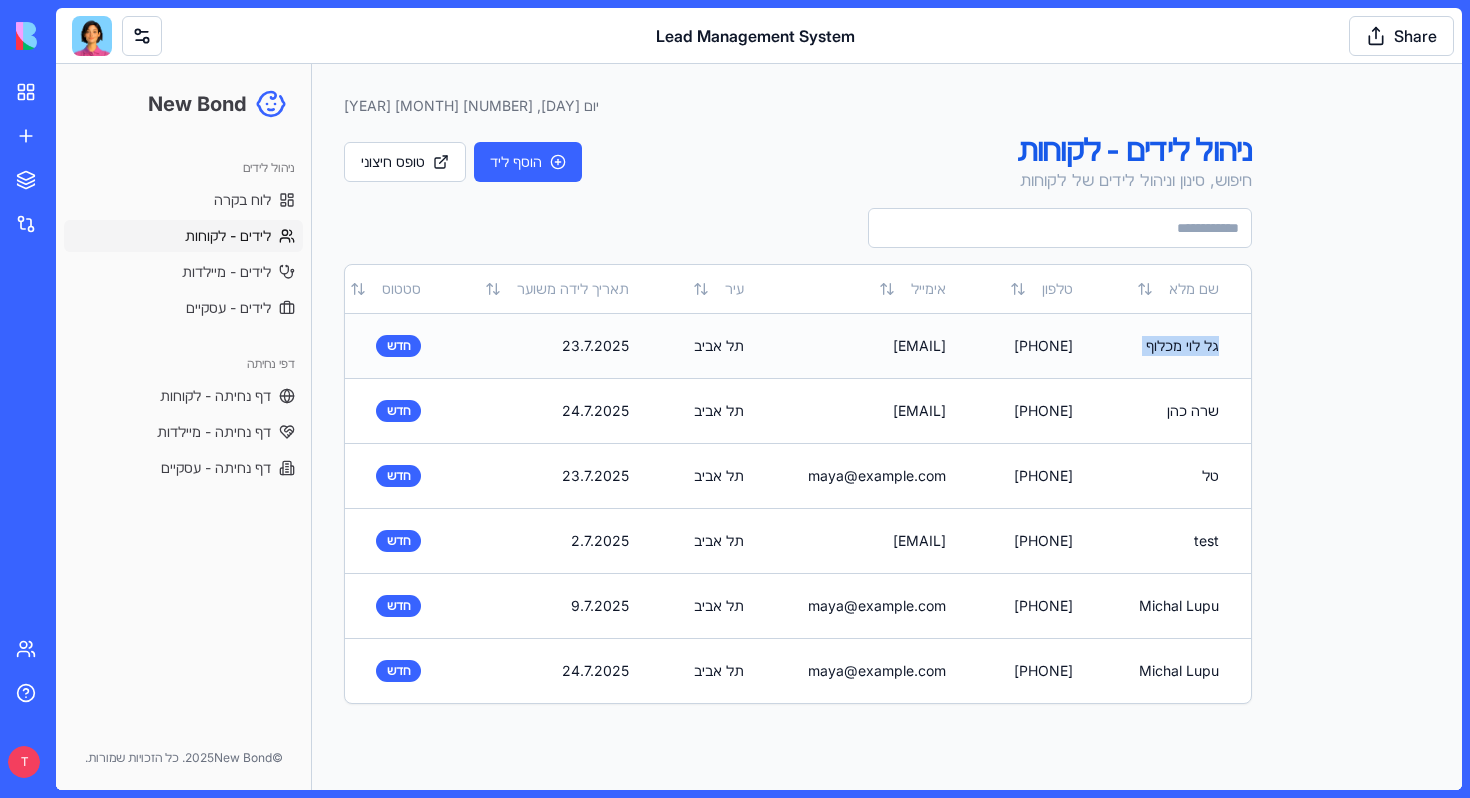 click on "גל לוי מכלוף" at bounding box center (1178, 345) 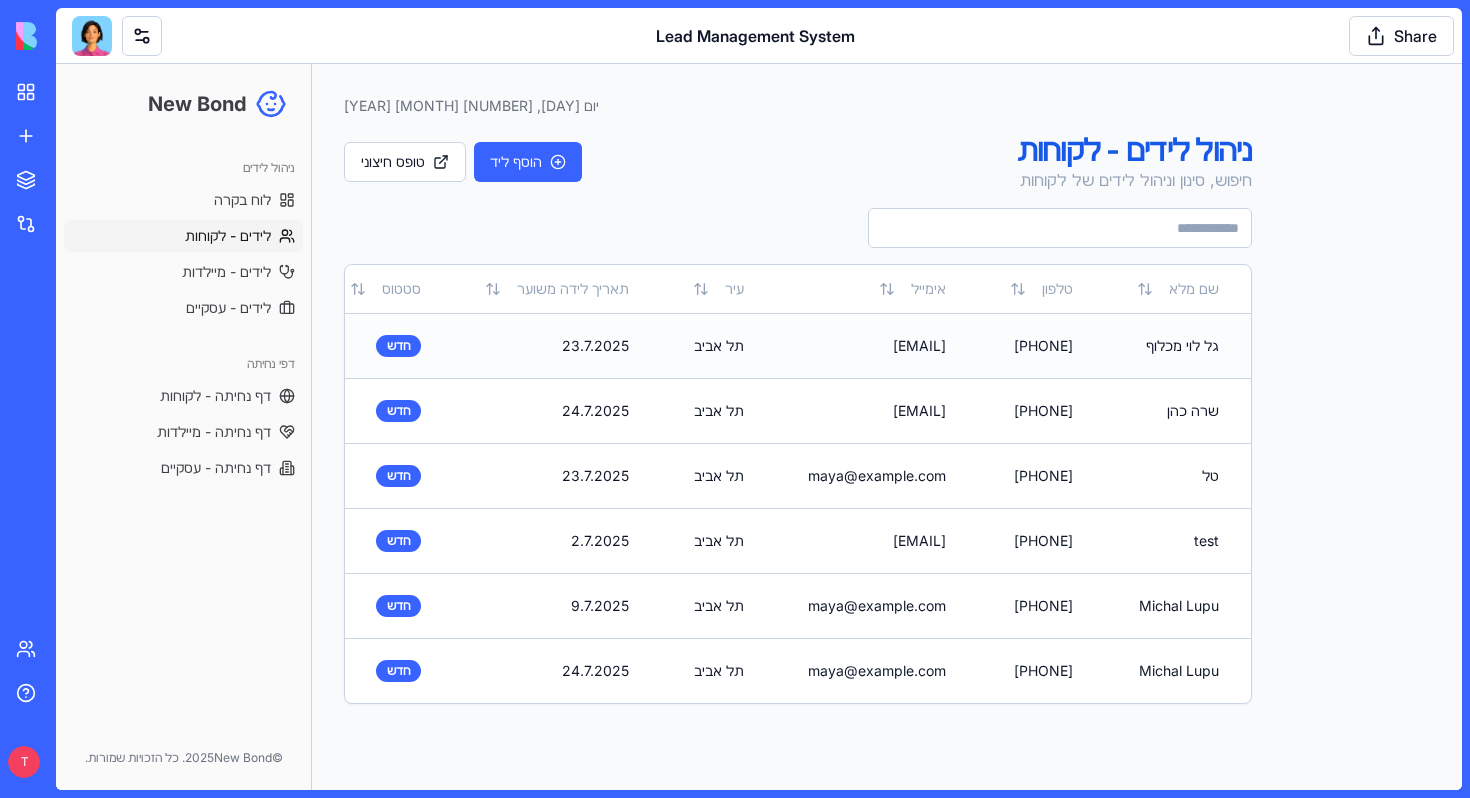 click on "גל לוי מכלוף" at bounding box center [1178, 345] 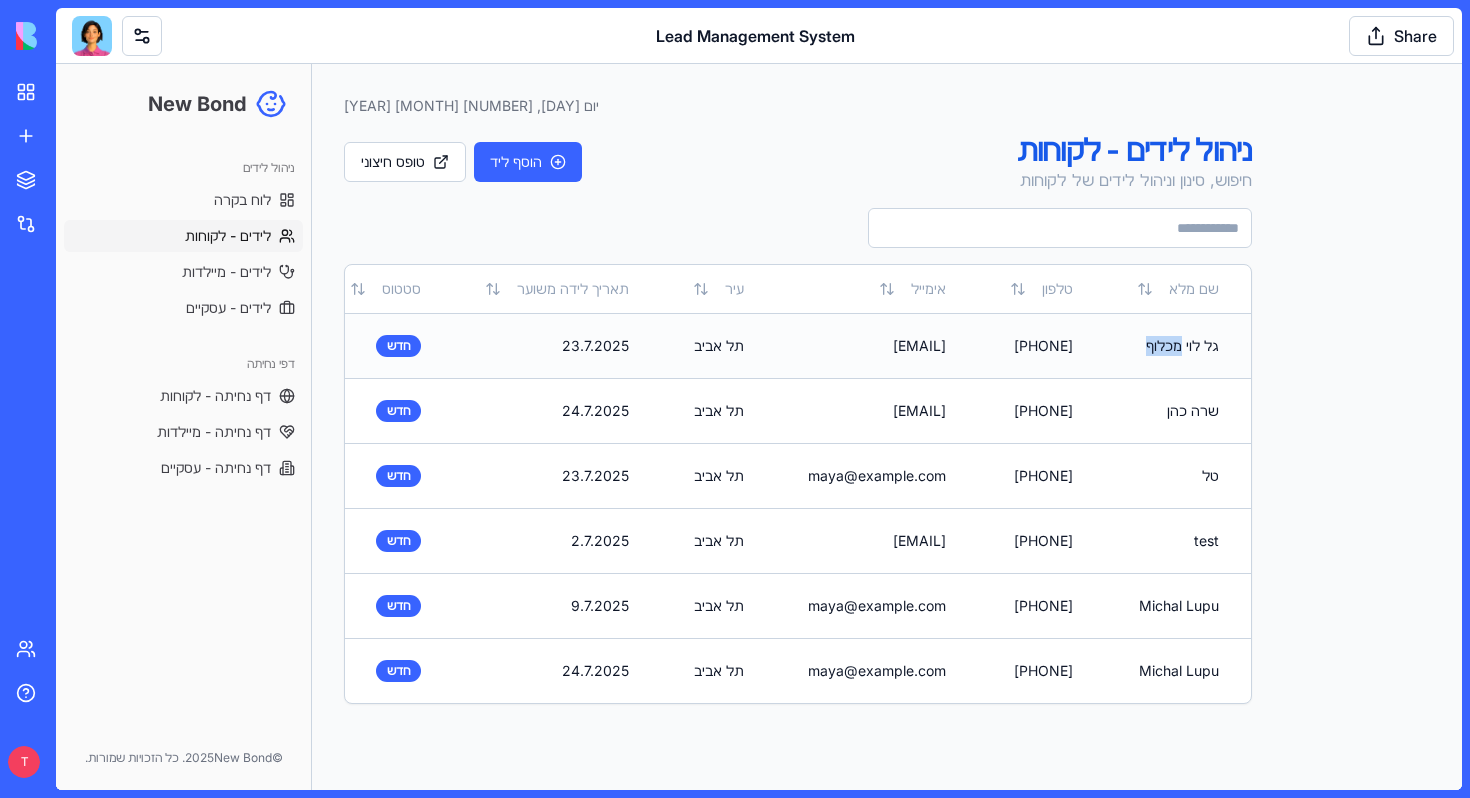 click on "גל לוי מכלוף" at bounding box center (1178, 345) 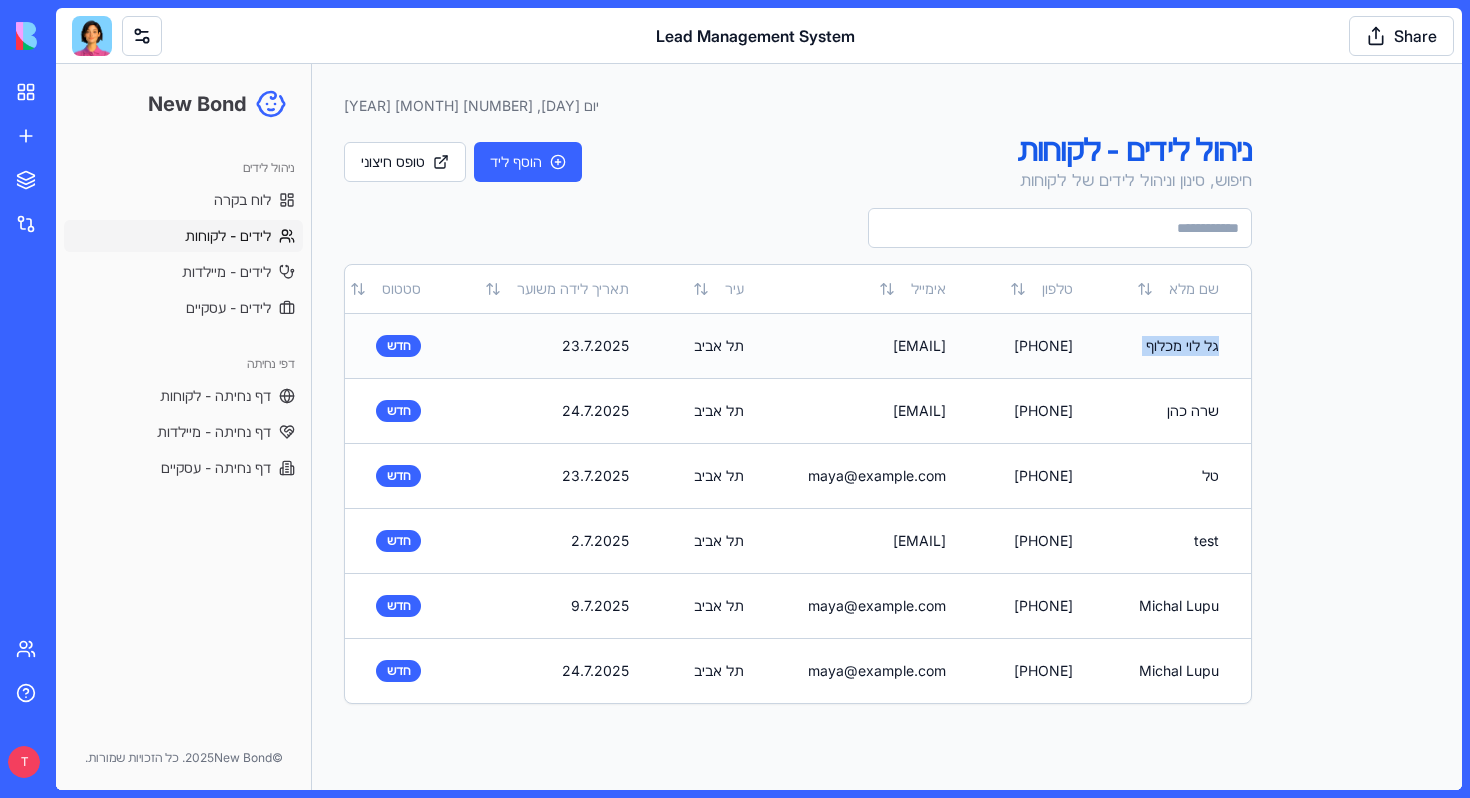click on "גל לוי מכלוף" at bounding box center (1178, 345) 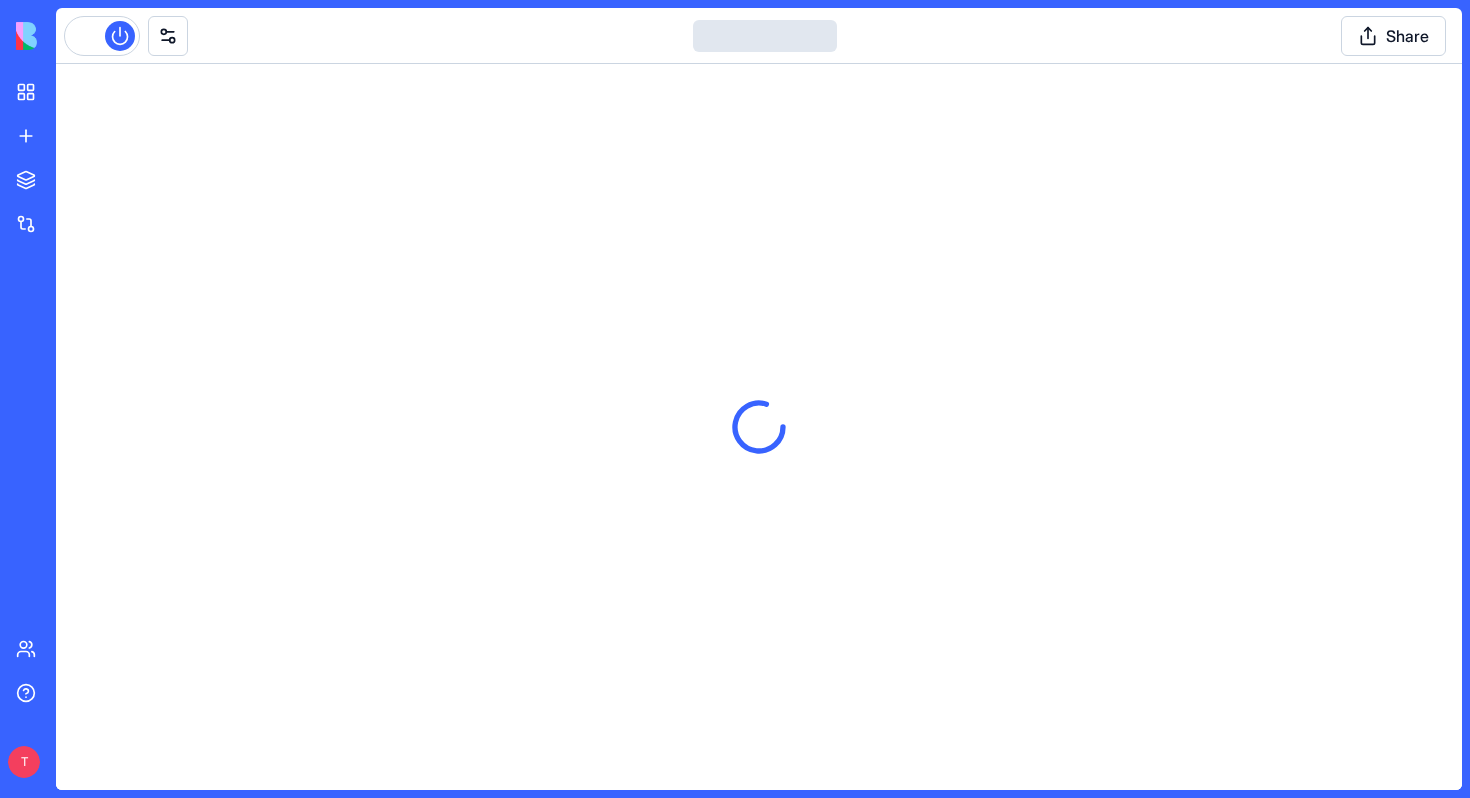 scroll, scrollTop: 0, scrollLeft: 0, axis: both 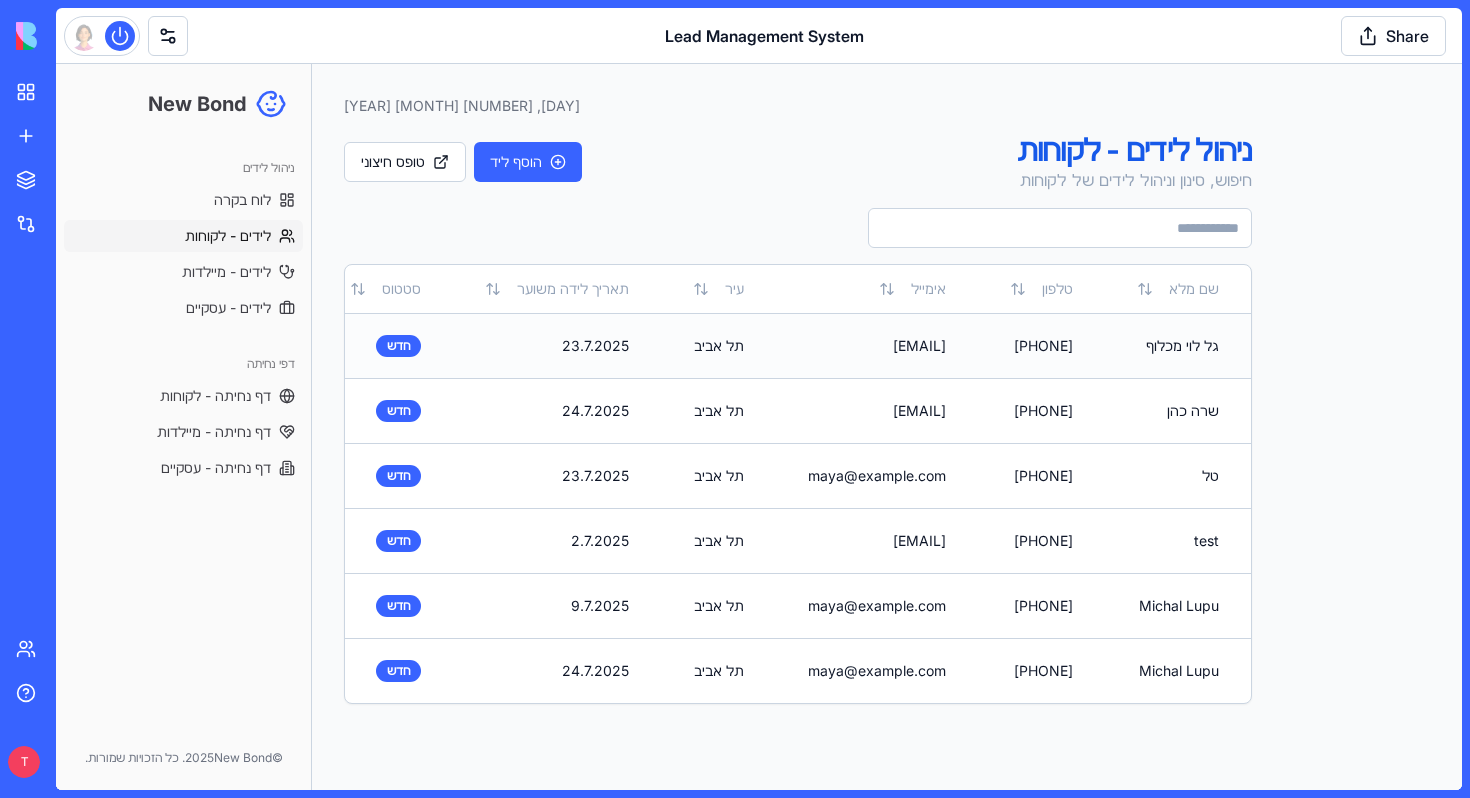 click on "גל לוי מכלוף" at bounding box center [1178, 345] 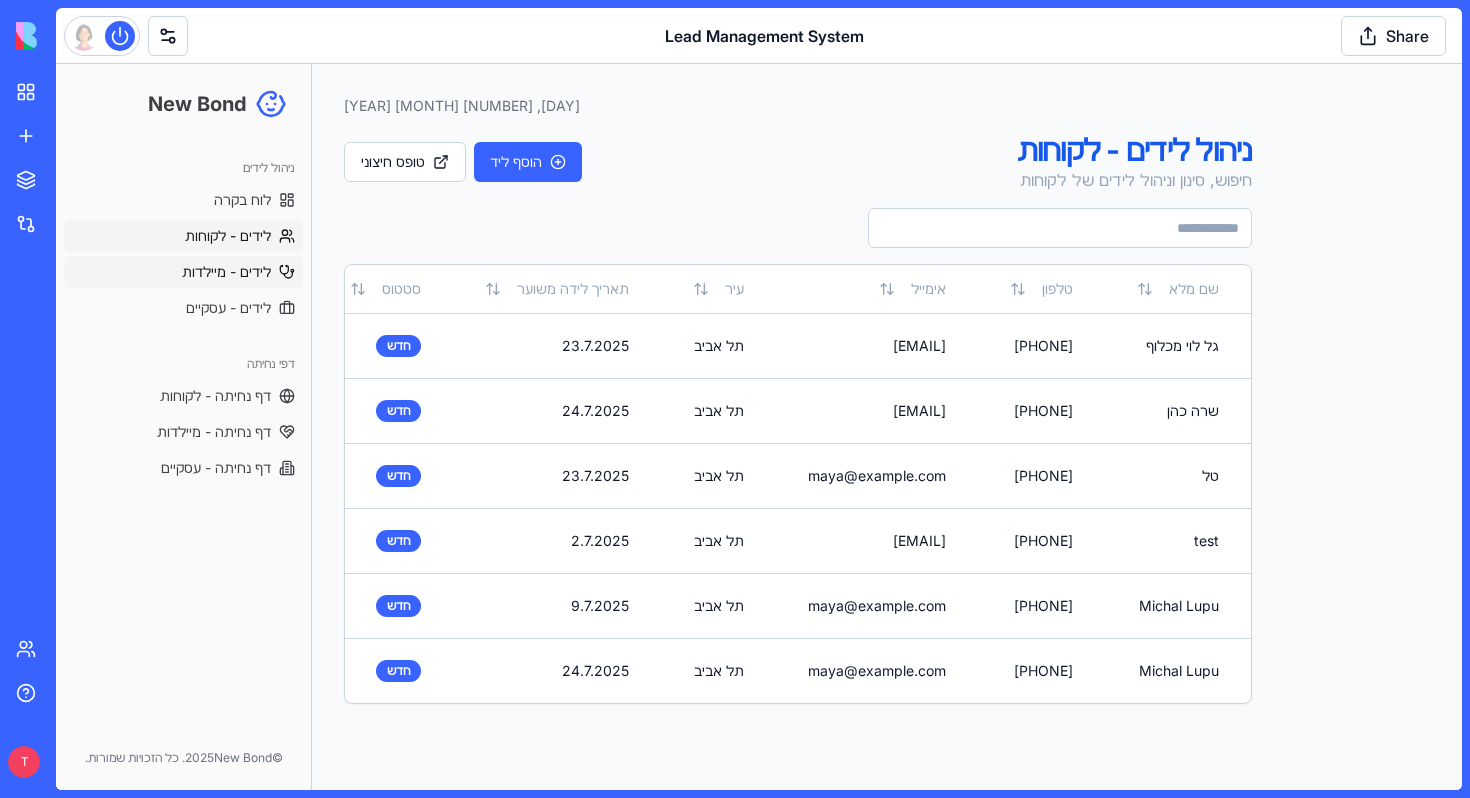 click on "לידים - מיילדות" at bounding box center (226, 272) 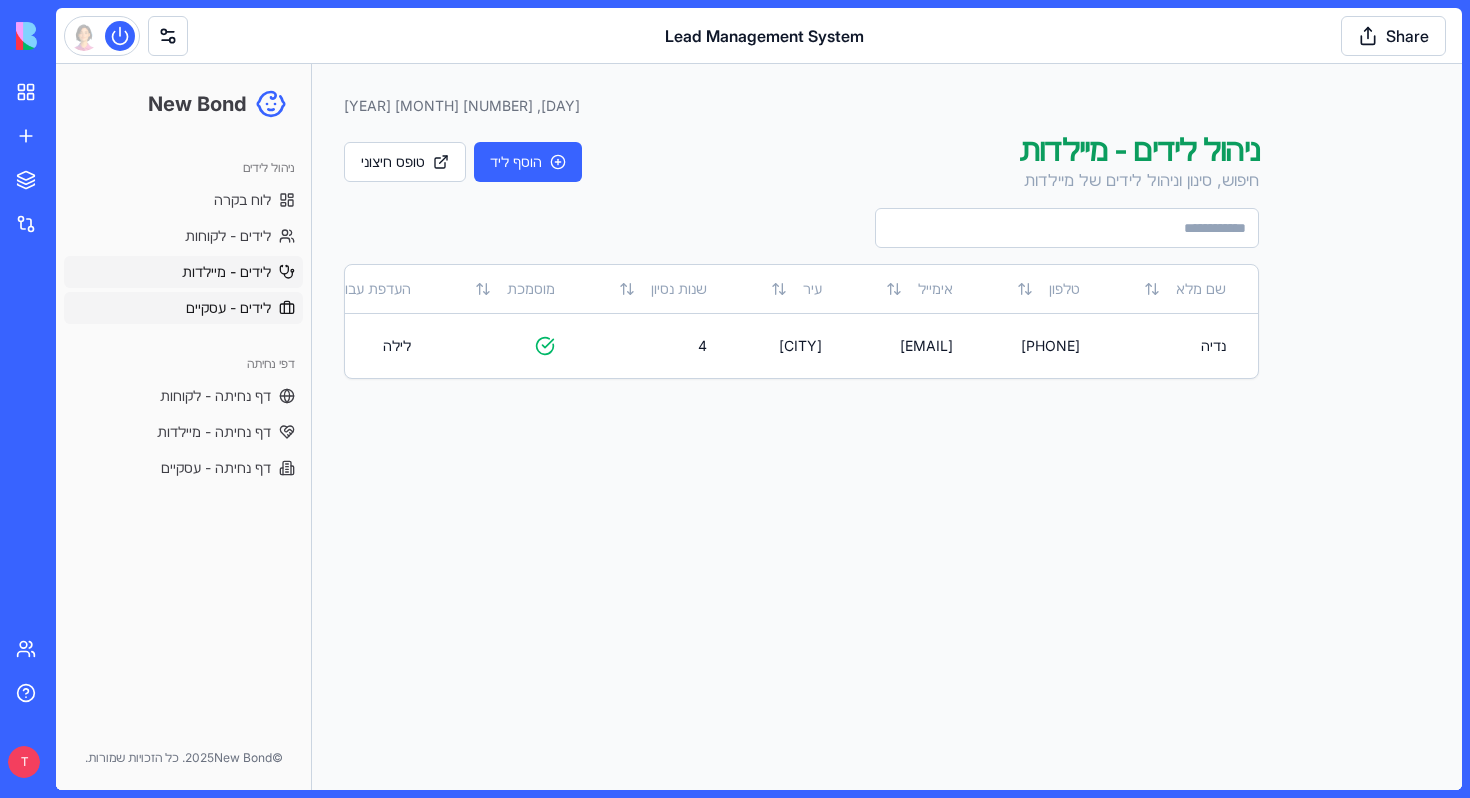 click on "לידים - עסקיים" at bounding box center [228, 308] 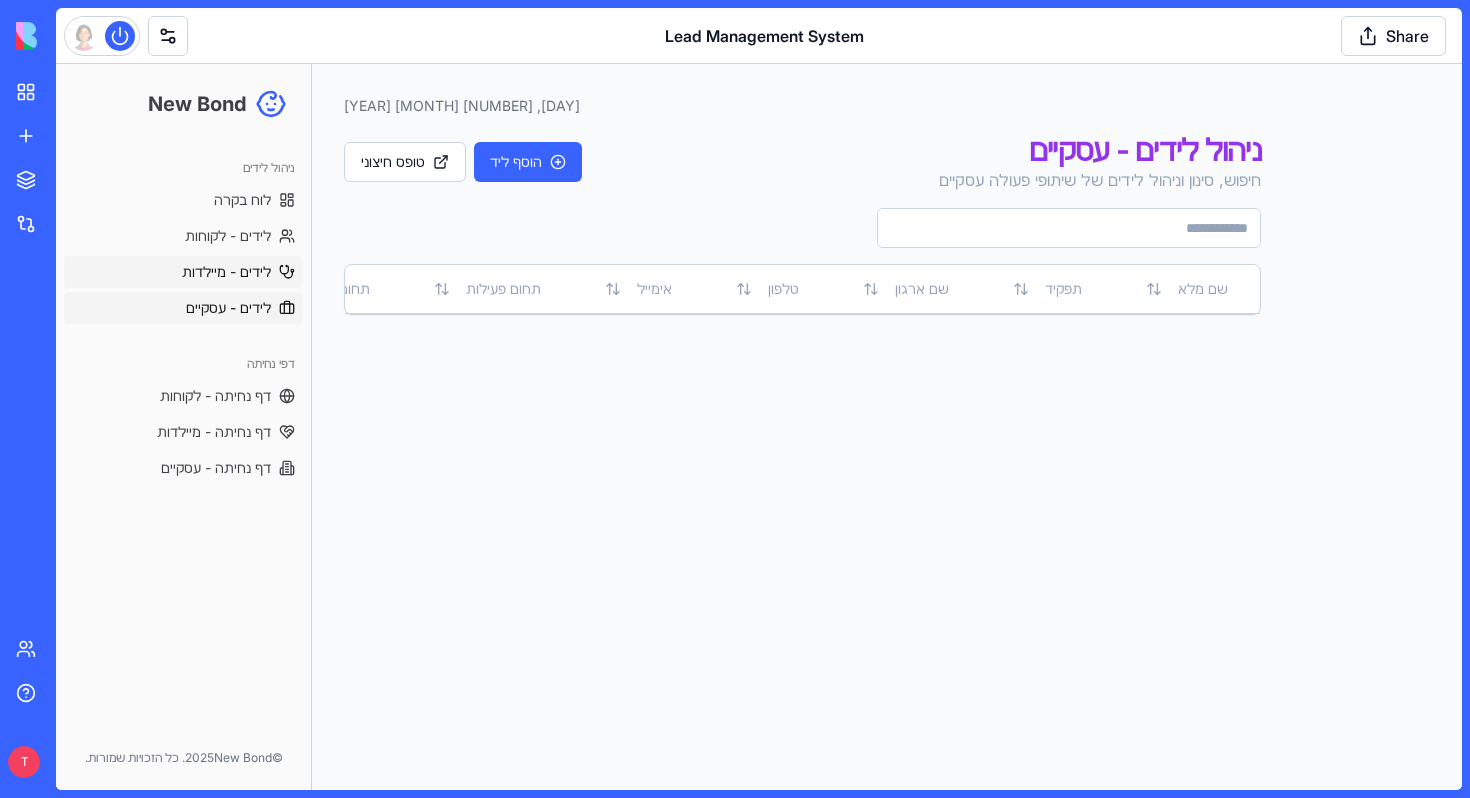 click on "לידים - מיילדות" at bounding box center (226, 272) 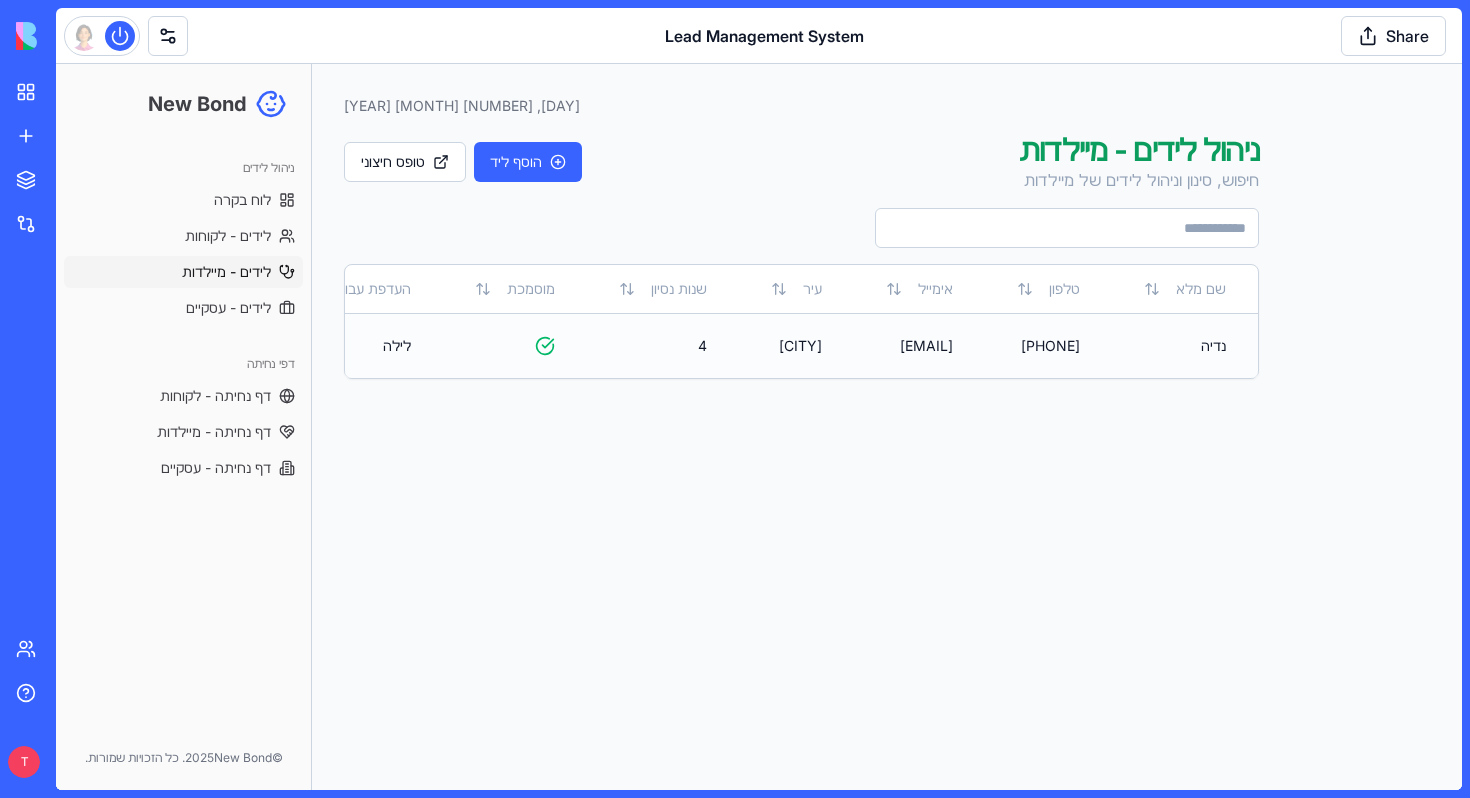 click on "4" at bounding box center [663, 345] 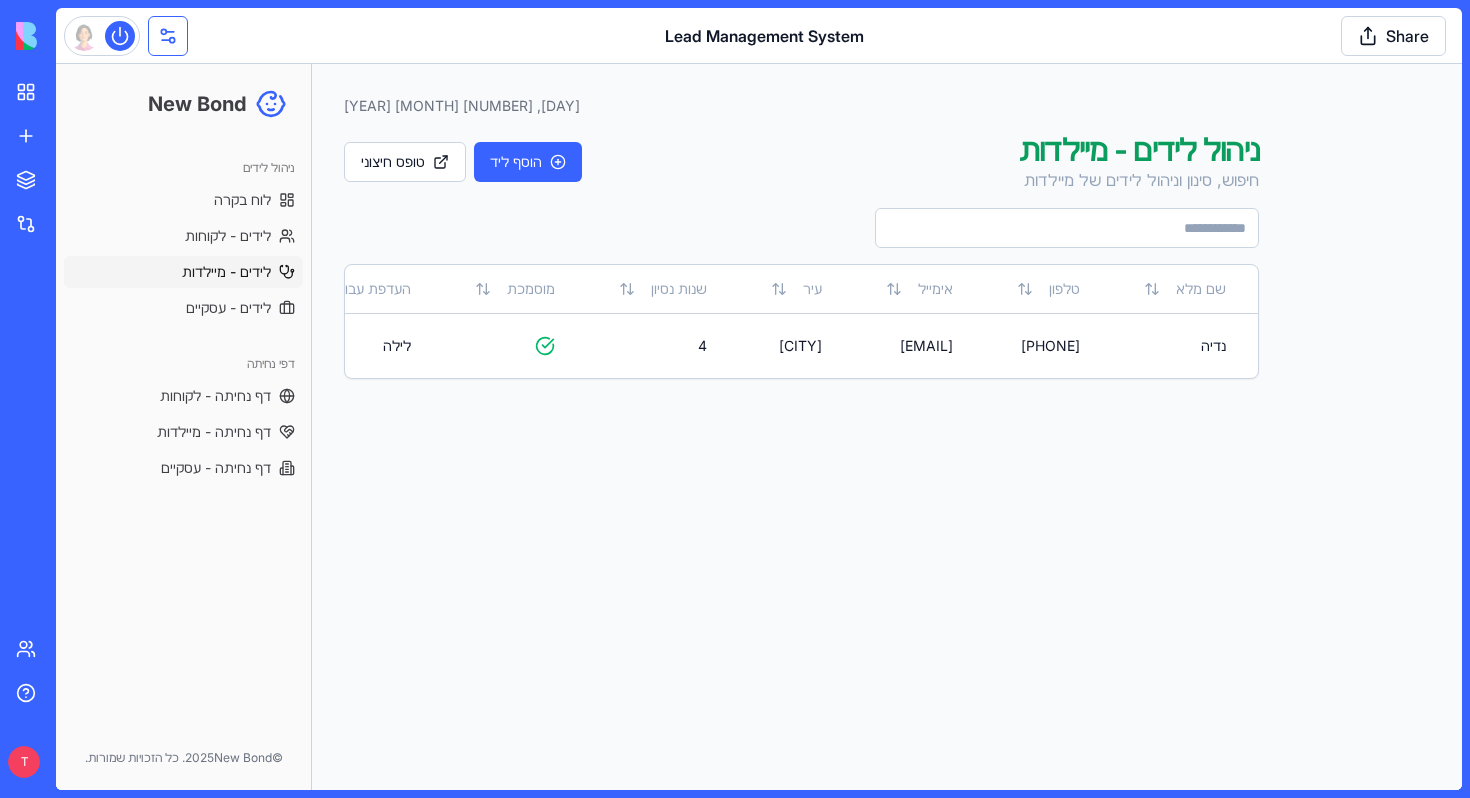 click at bounding box center (168, 36) 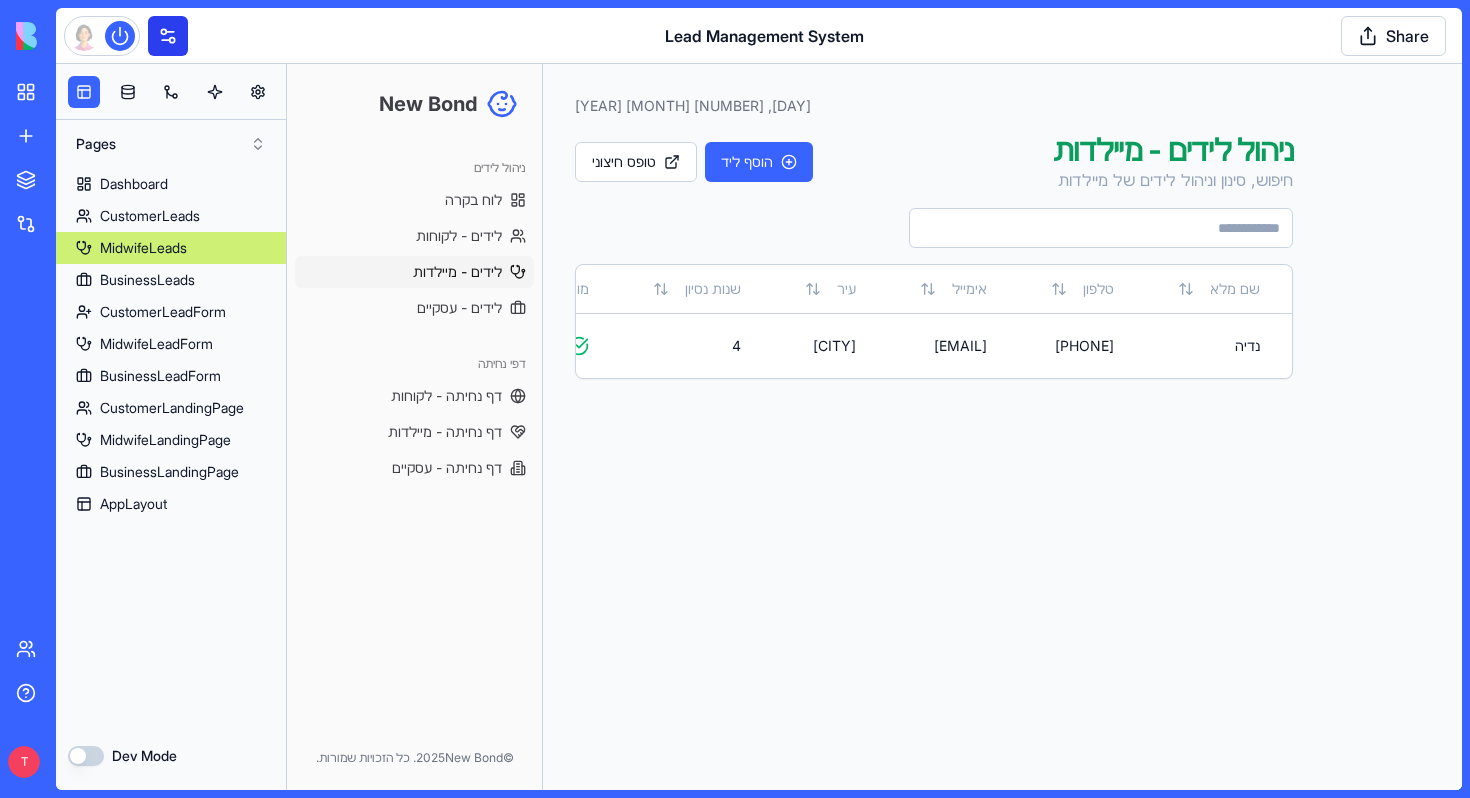 click at bounding box center [168, 36] 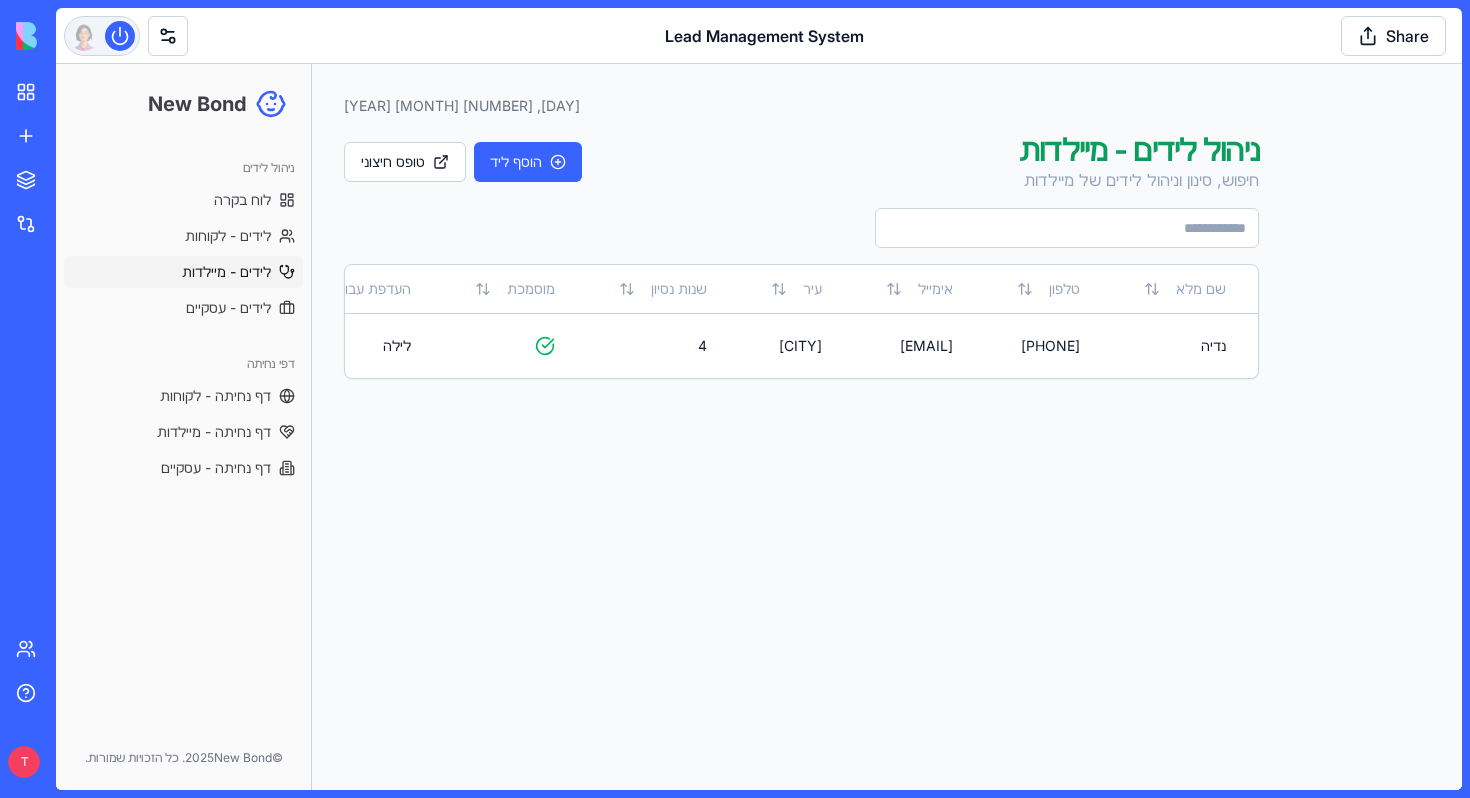 click at bounding box center (102, 36) 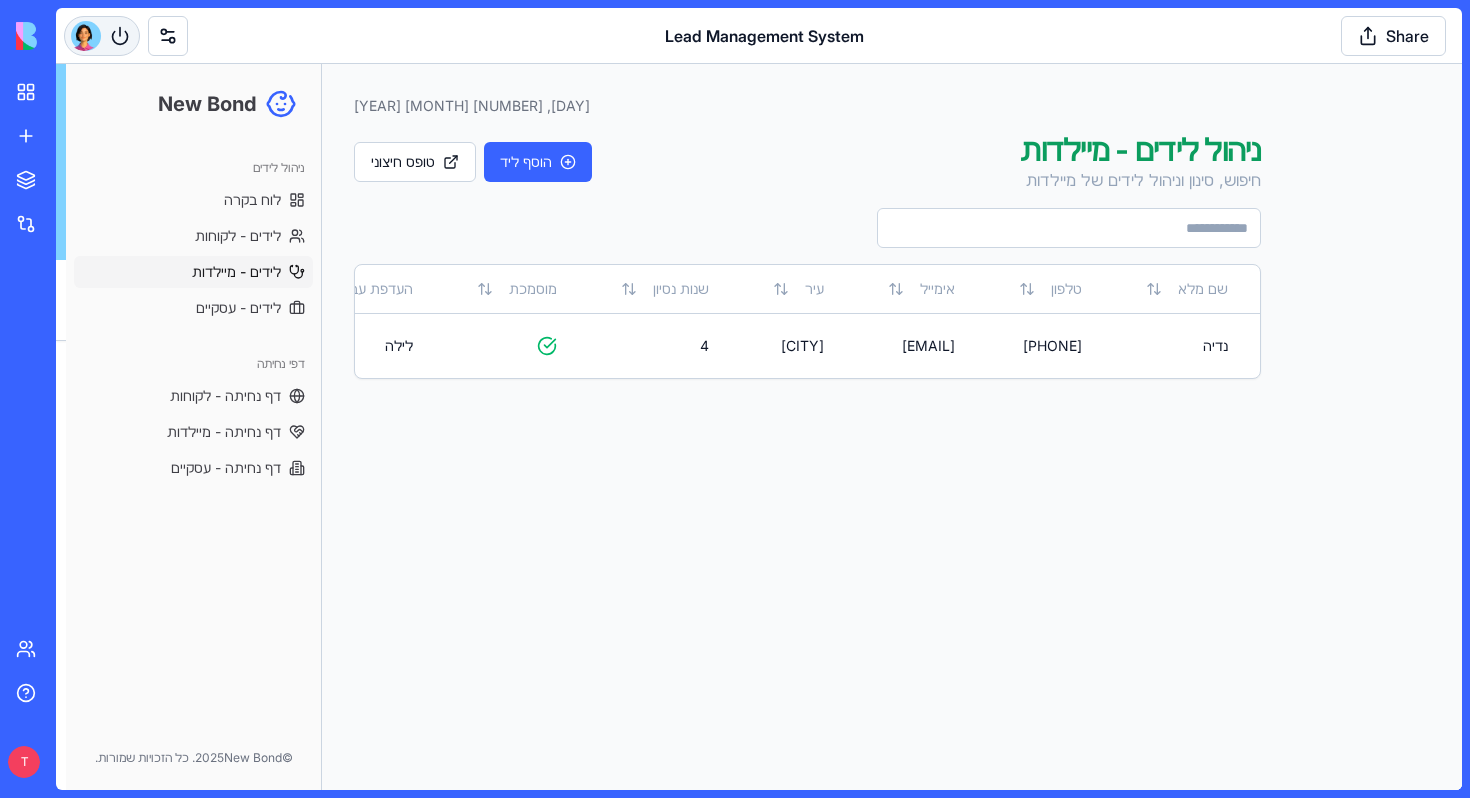 scroll, scrollTop: 18254, scrollLeft: 0, axis: vertical 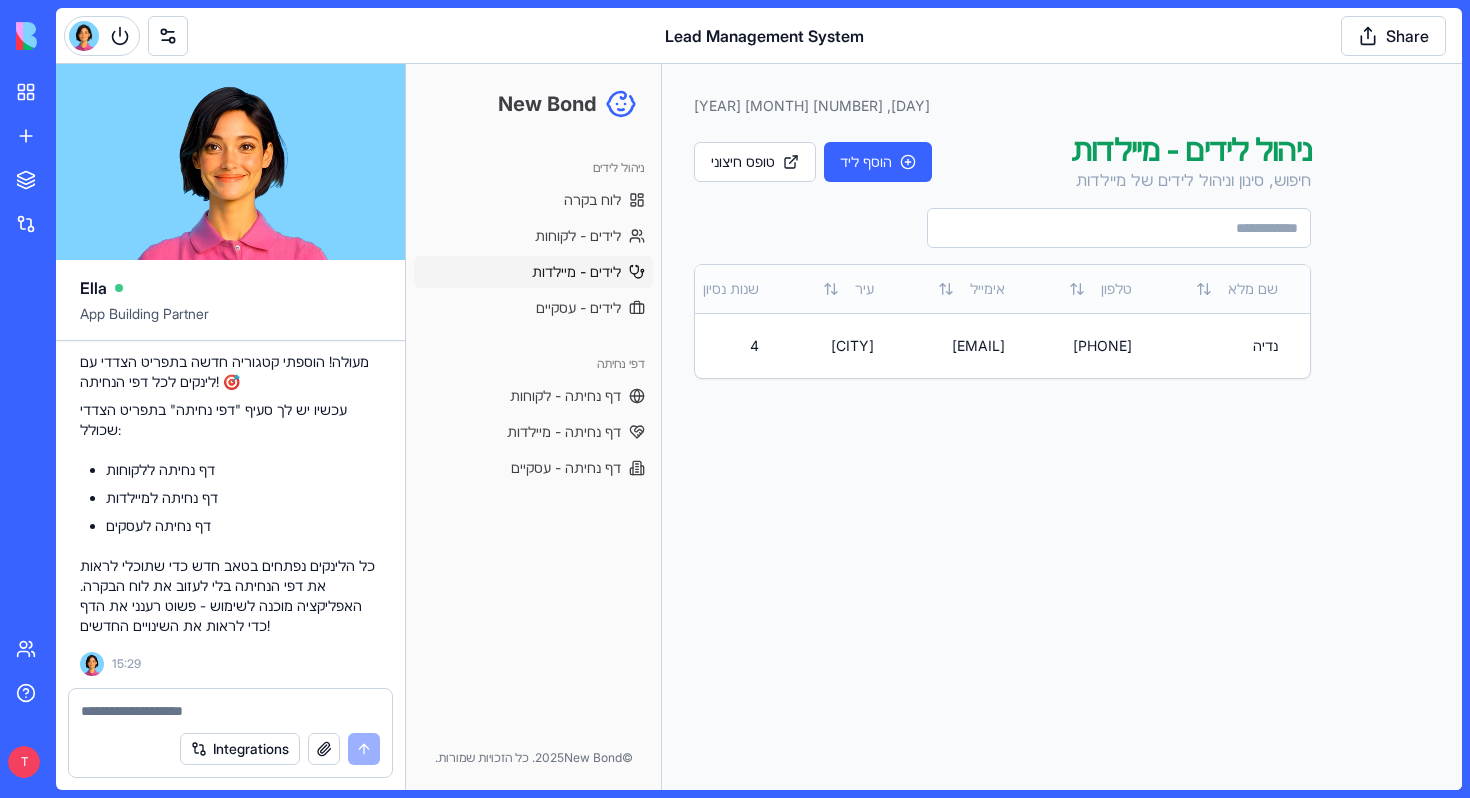 click on "אימייל" at bounding box center [971, 289] 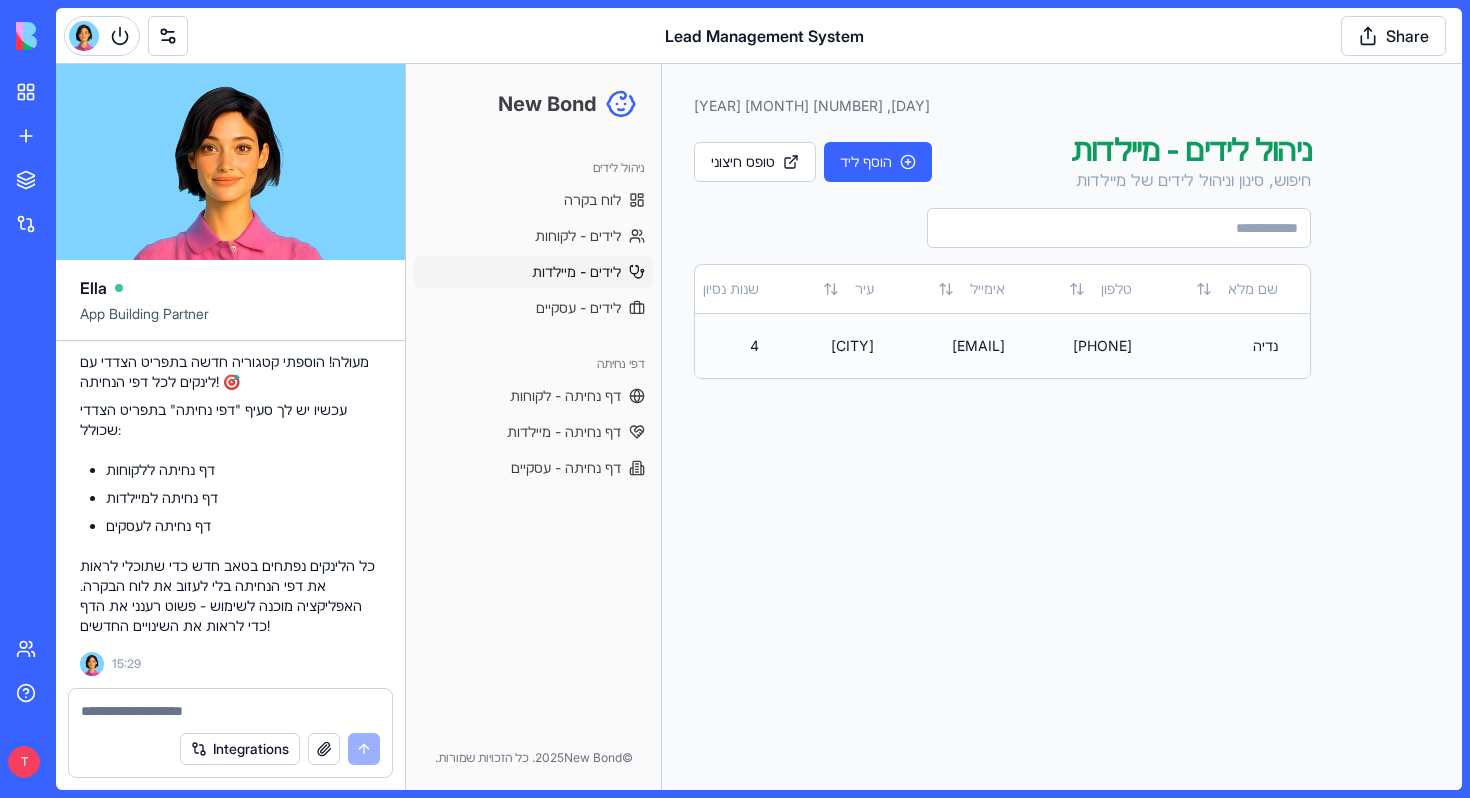 click on "נדיה" at bounding box center (1237, 345) 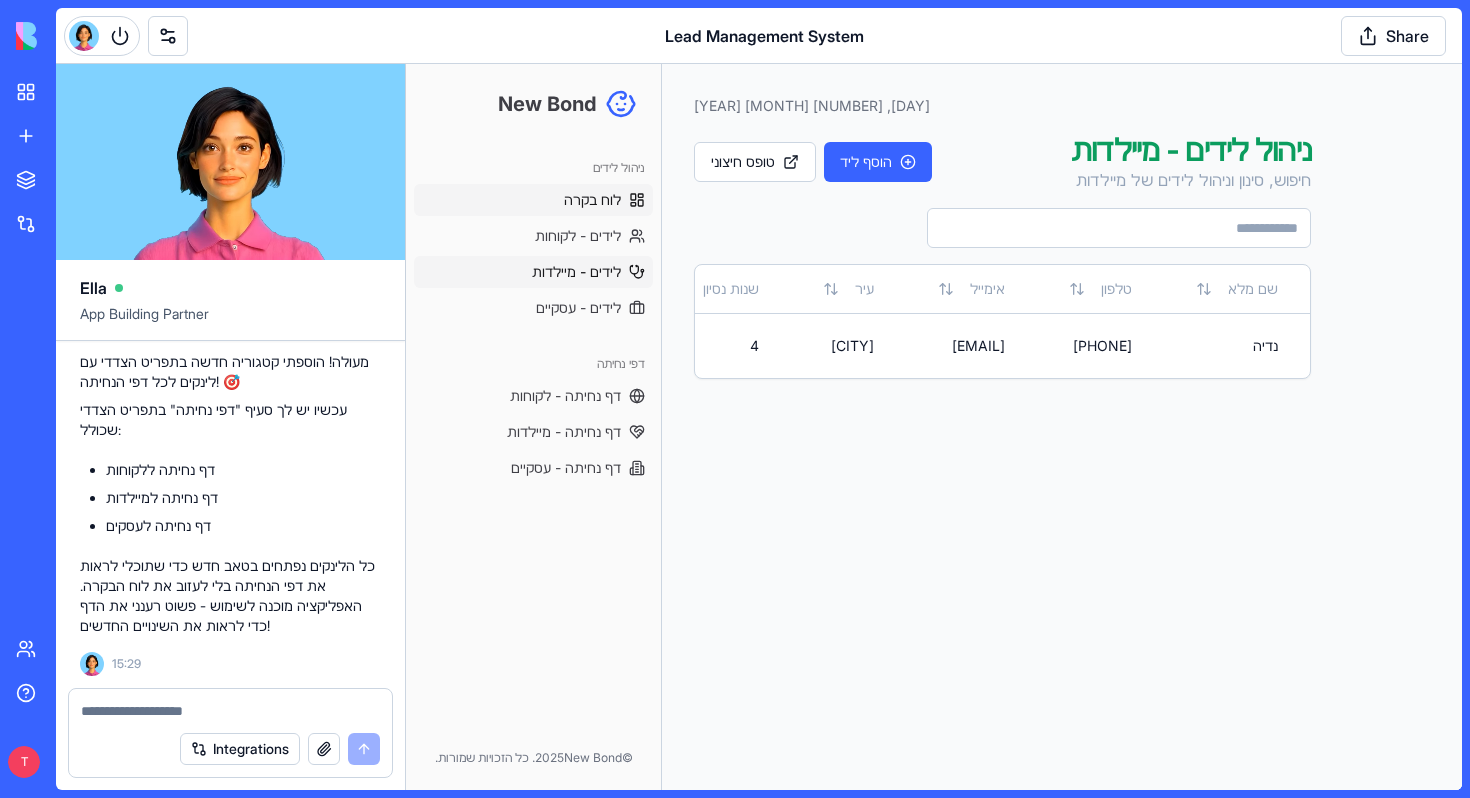 click on "לוח בקרה" at bounding box center [592, 200] 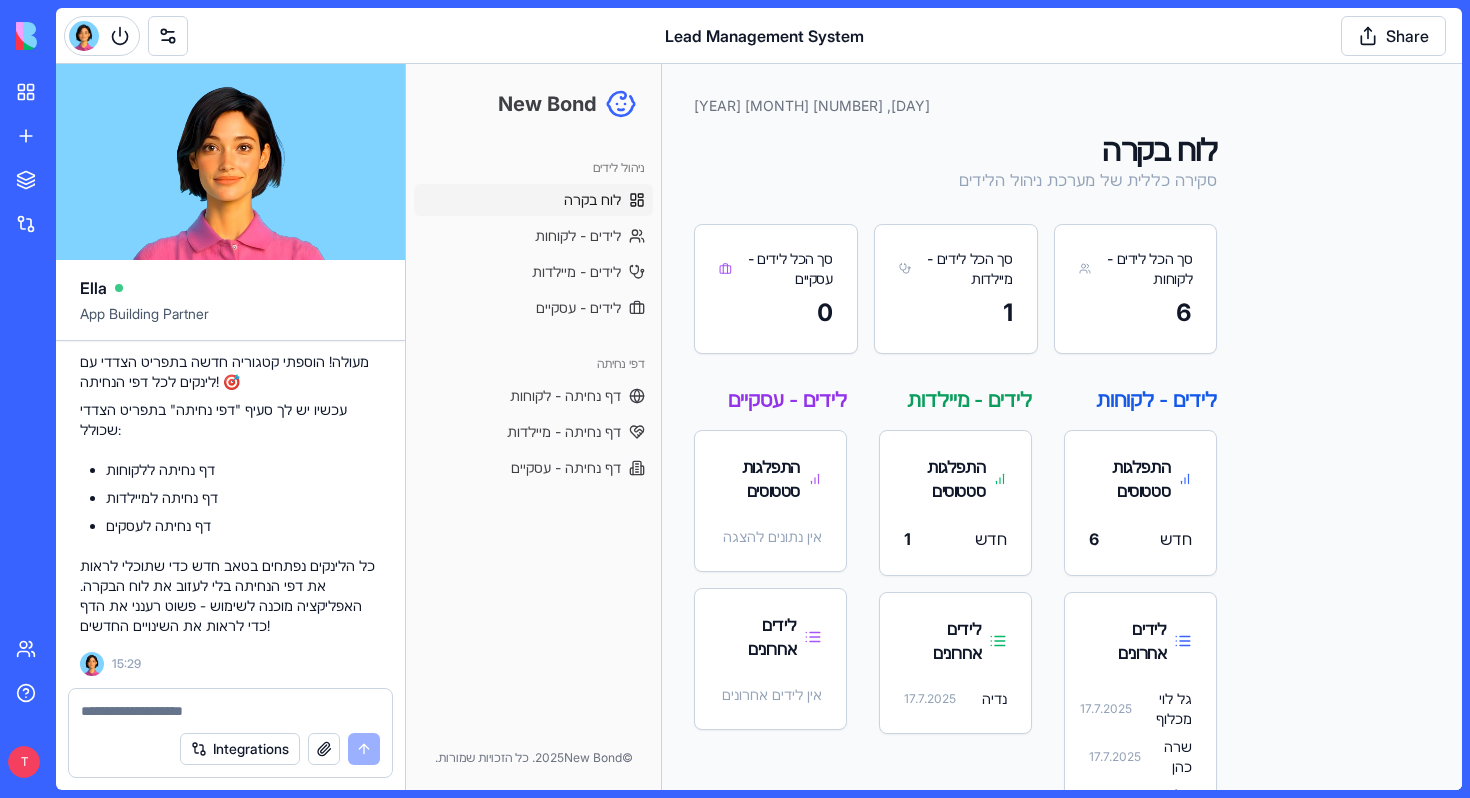 click on "סך הכל לידים - לקוחות" at bounding box center [1141, 269] 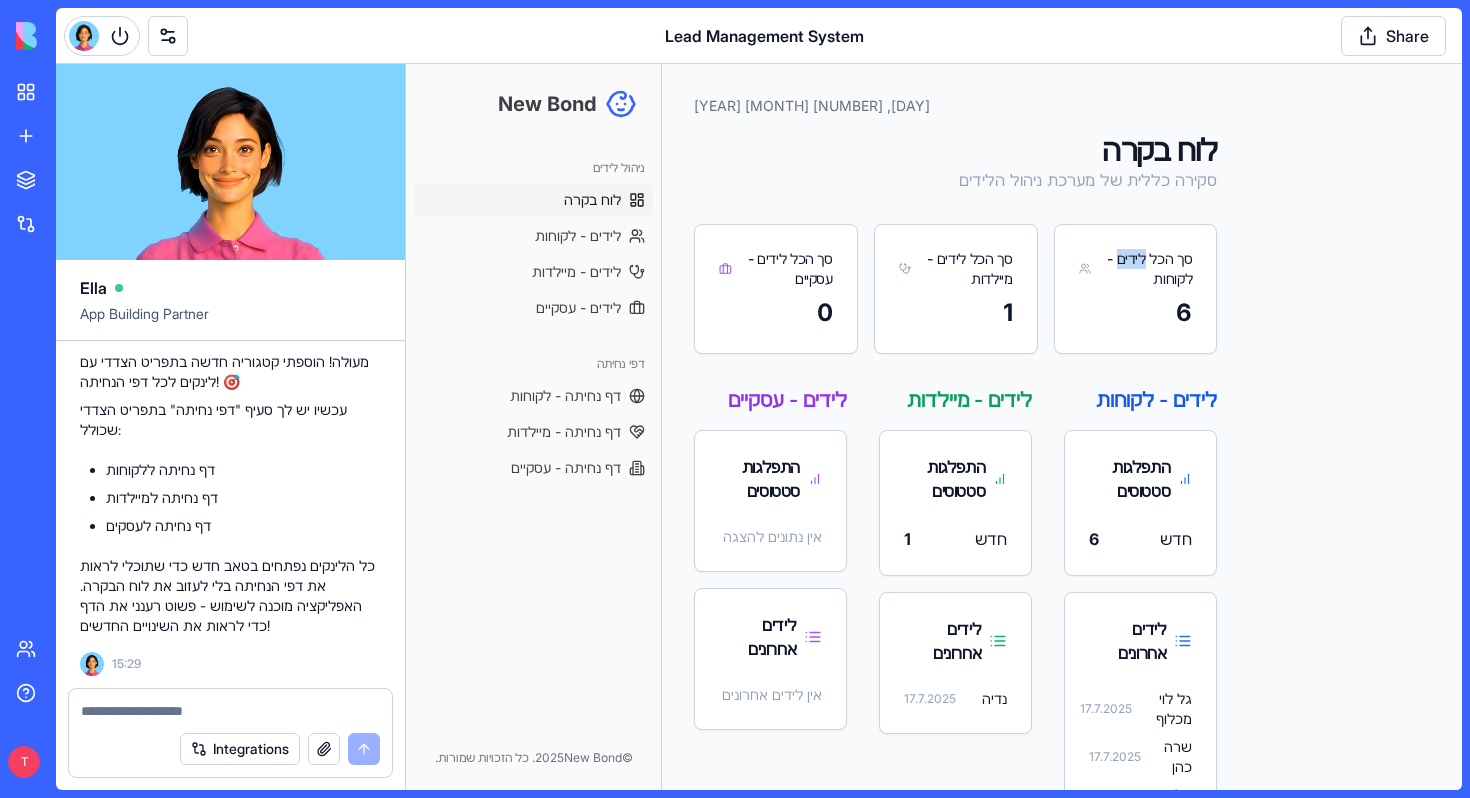 click on "סך הכל לידים - לקוחות" at bounding box center [1141, 269] 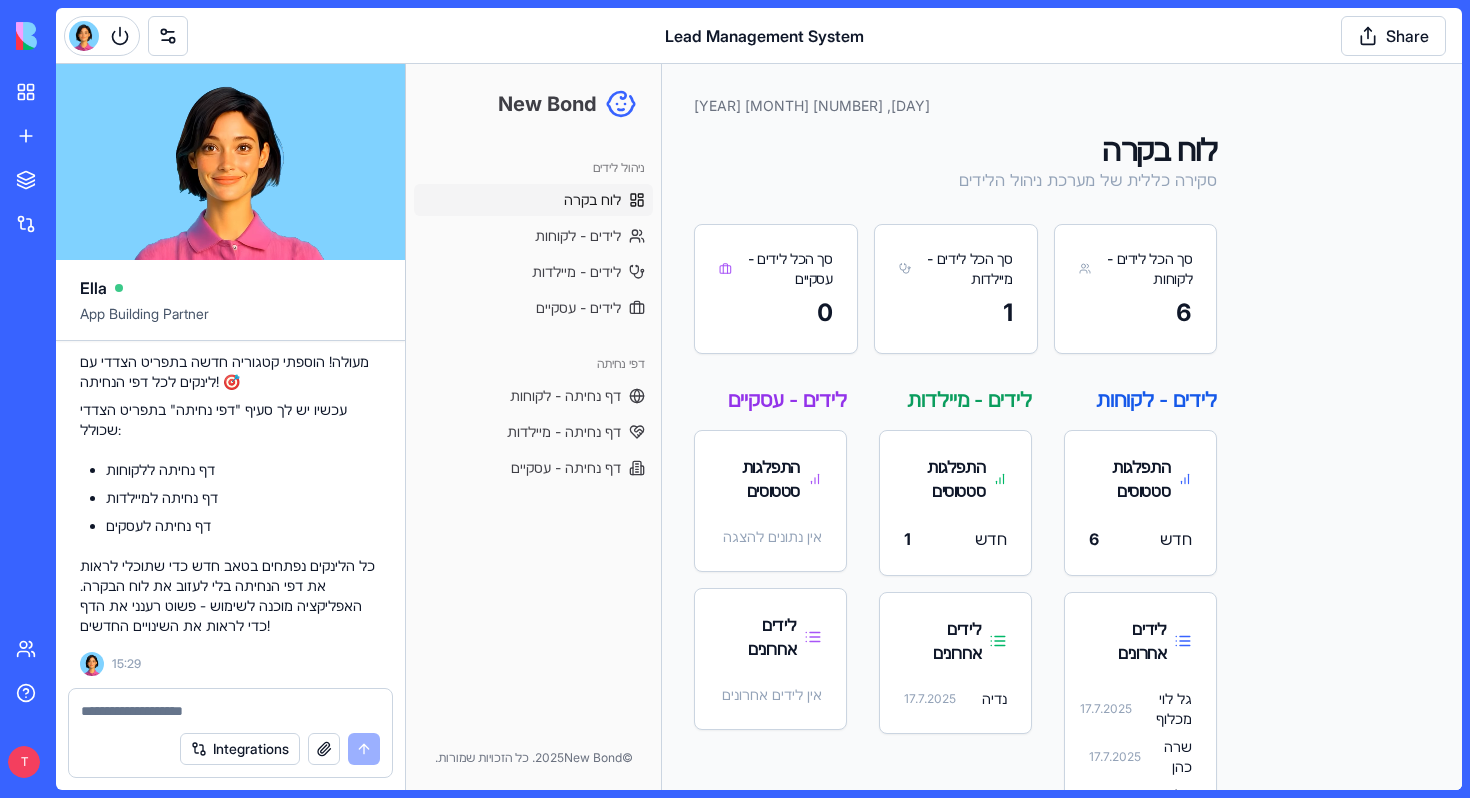 click on "6" at bounding box center (1136, 325) 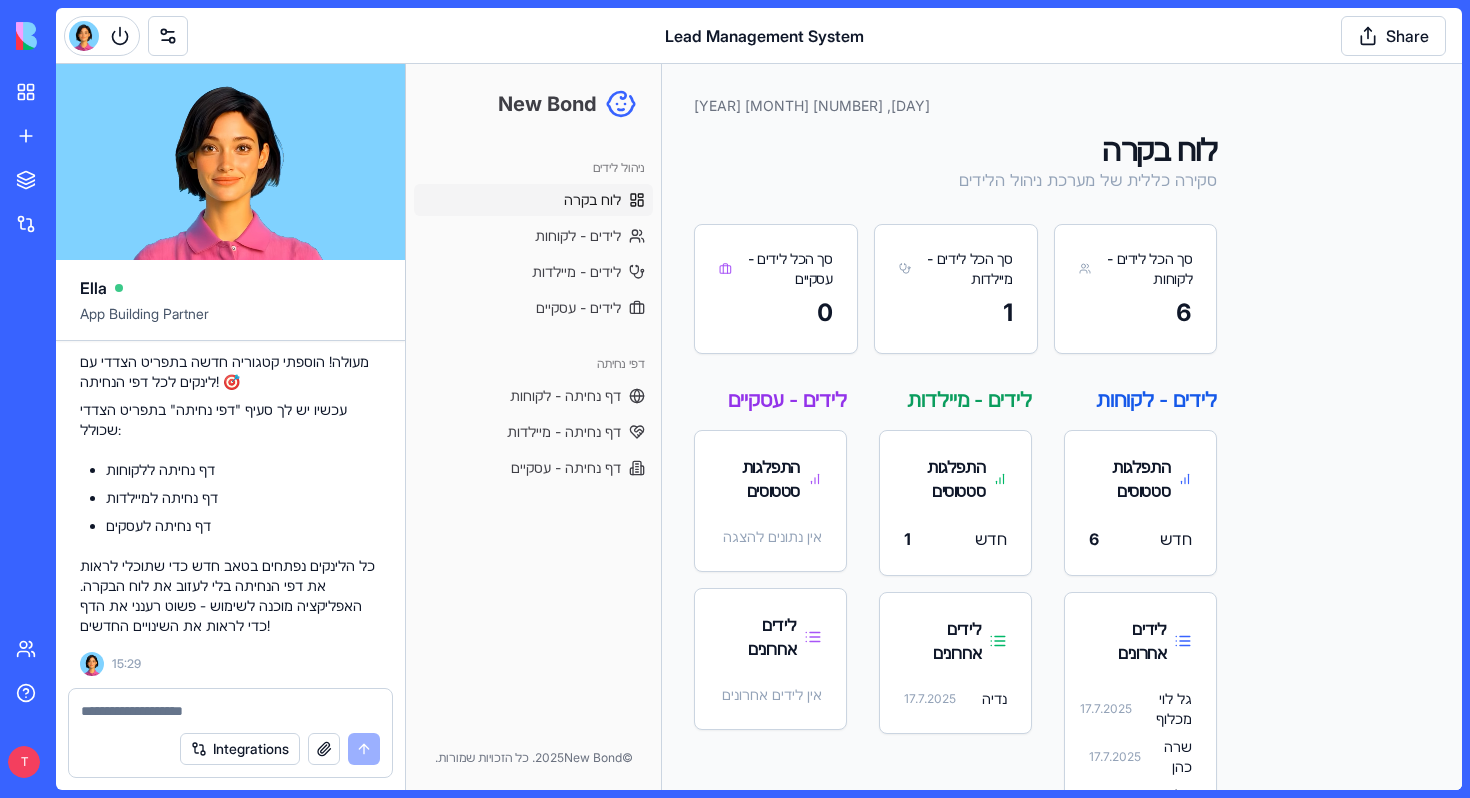 click on "6" at bounding box center (1136, 313) 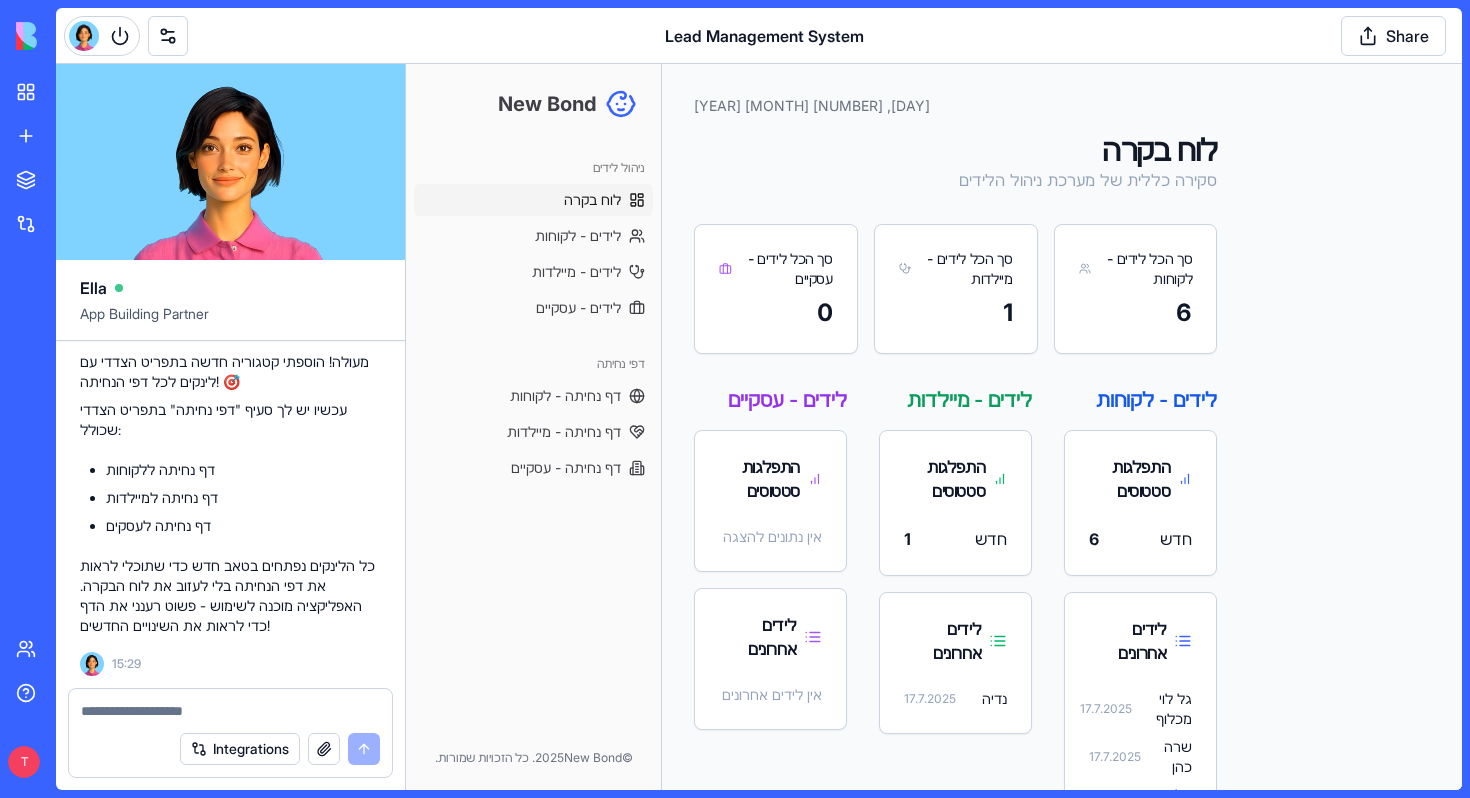 click at bounding box center [230, 711] 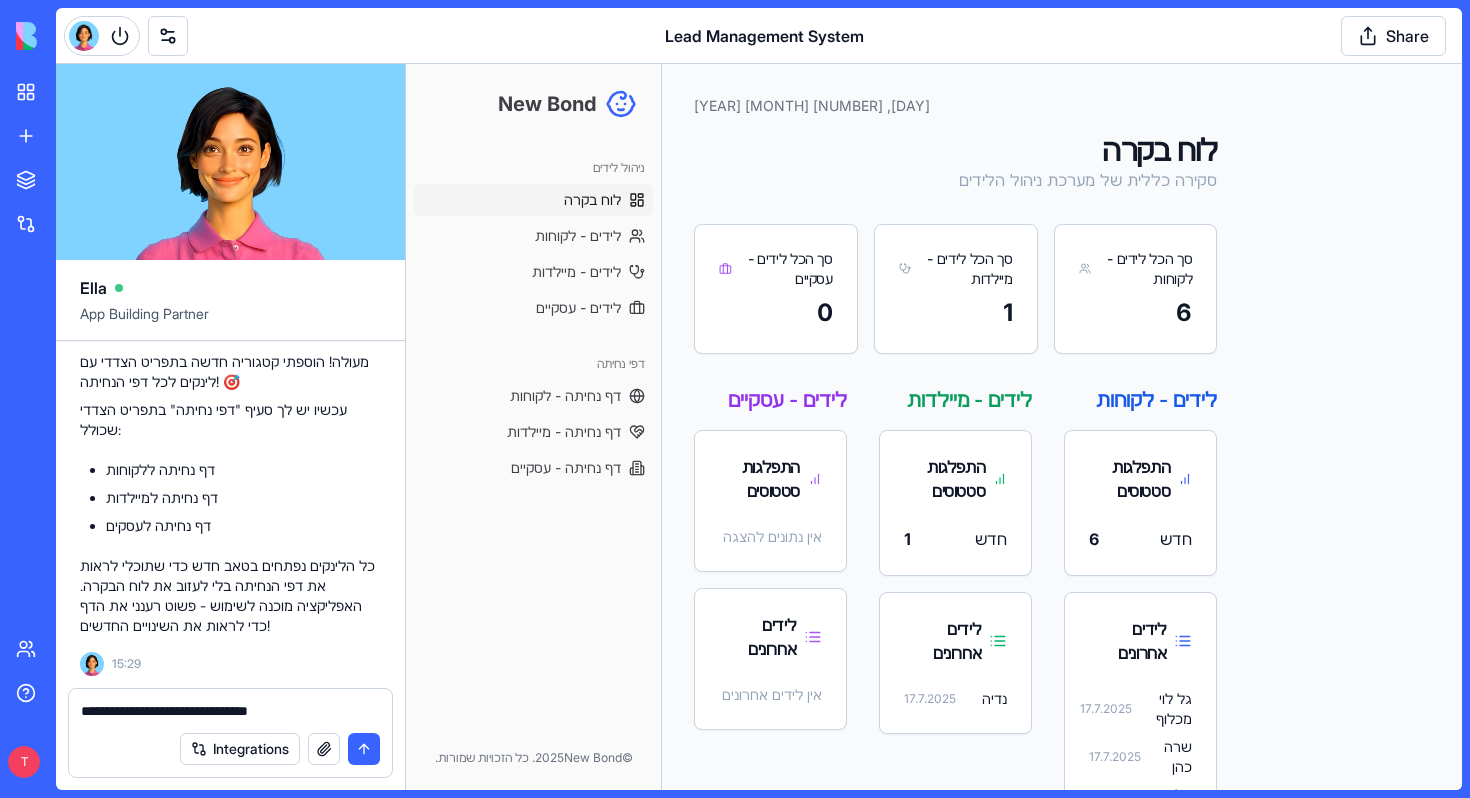 type on "**********" 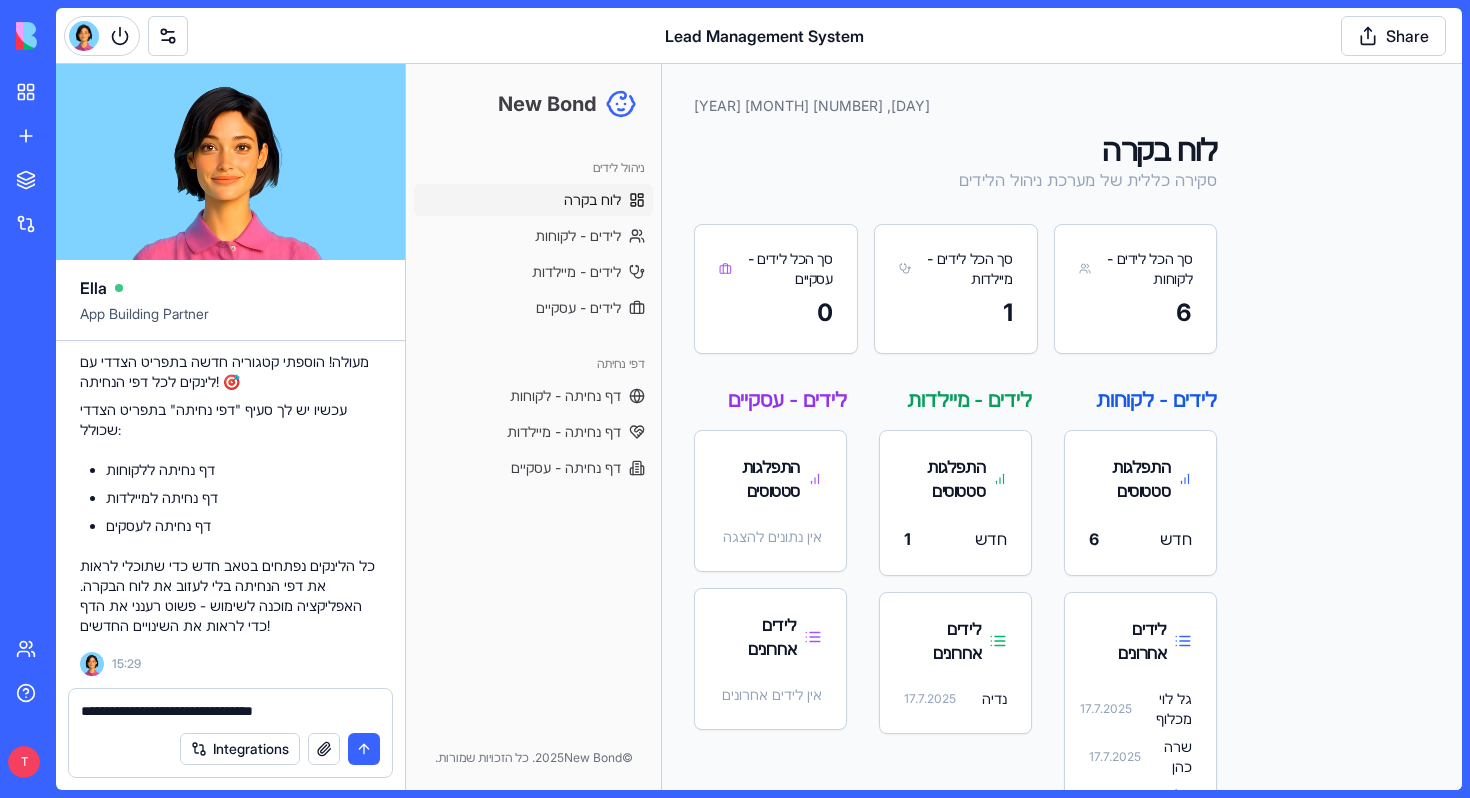 type 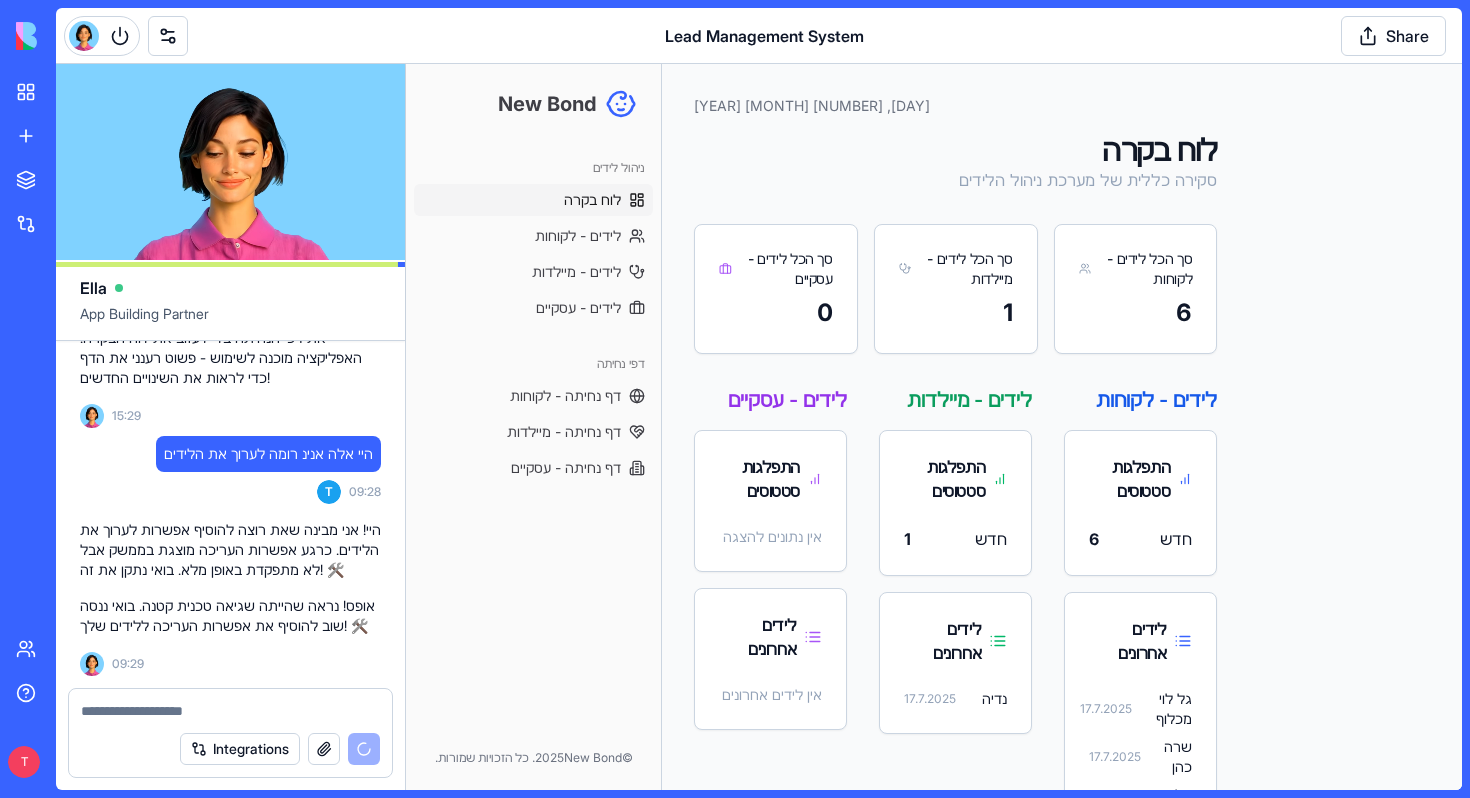 scroll, scrollTop: 18630, scrollLeft: 0, axis: vertical 